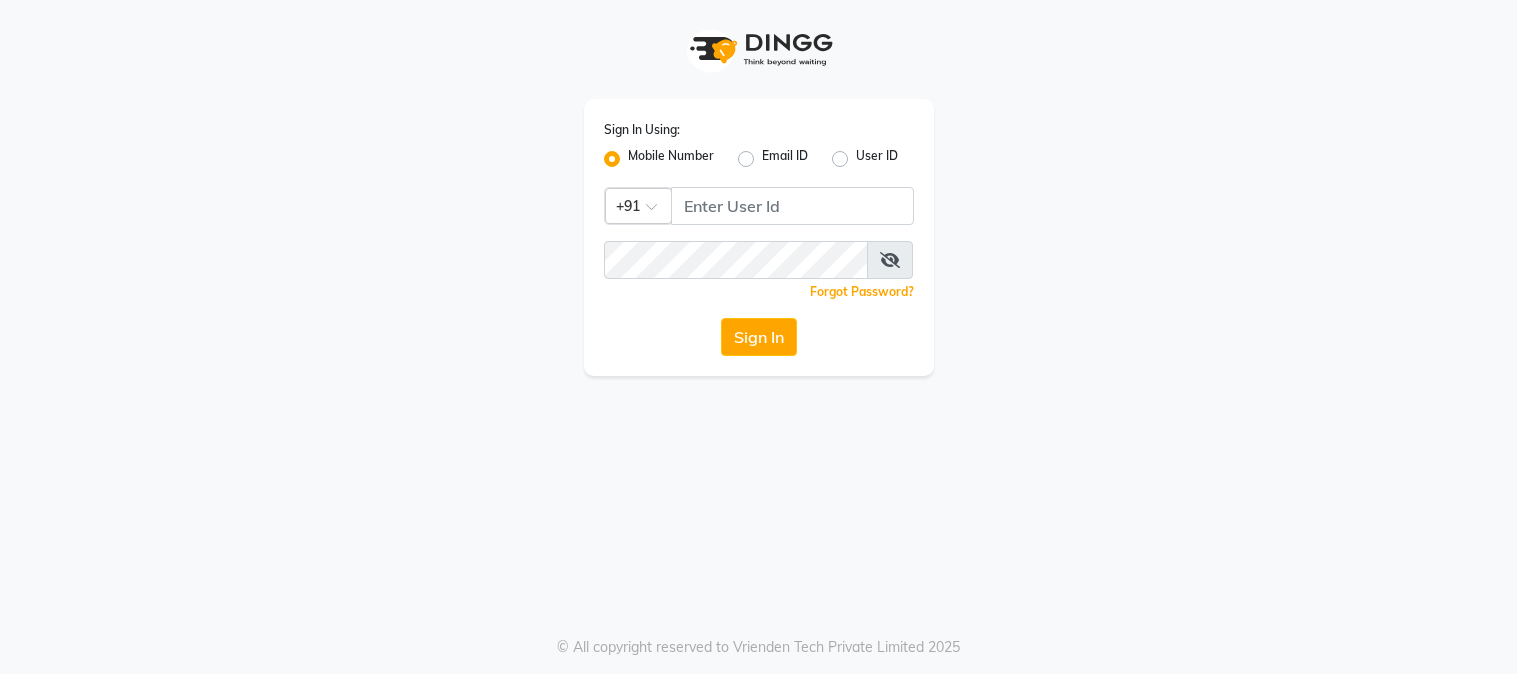 scroll, scrollTop: 0, scrollLeft: 0, axis: both 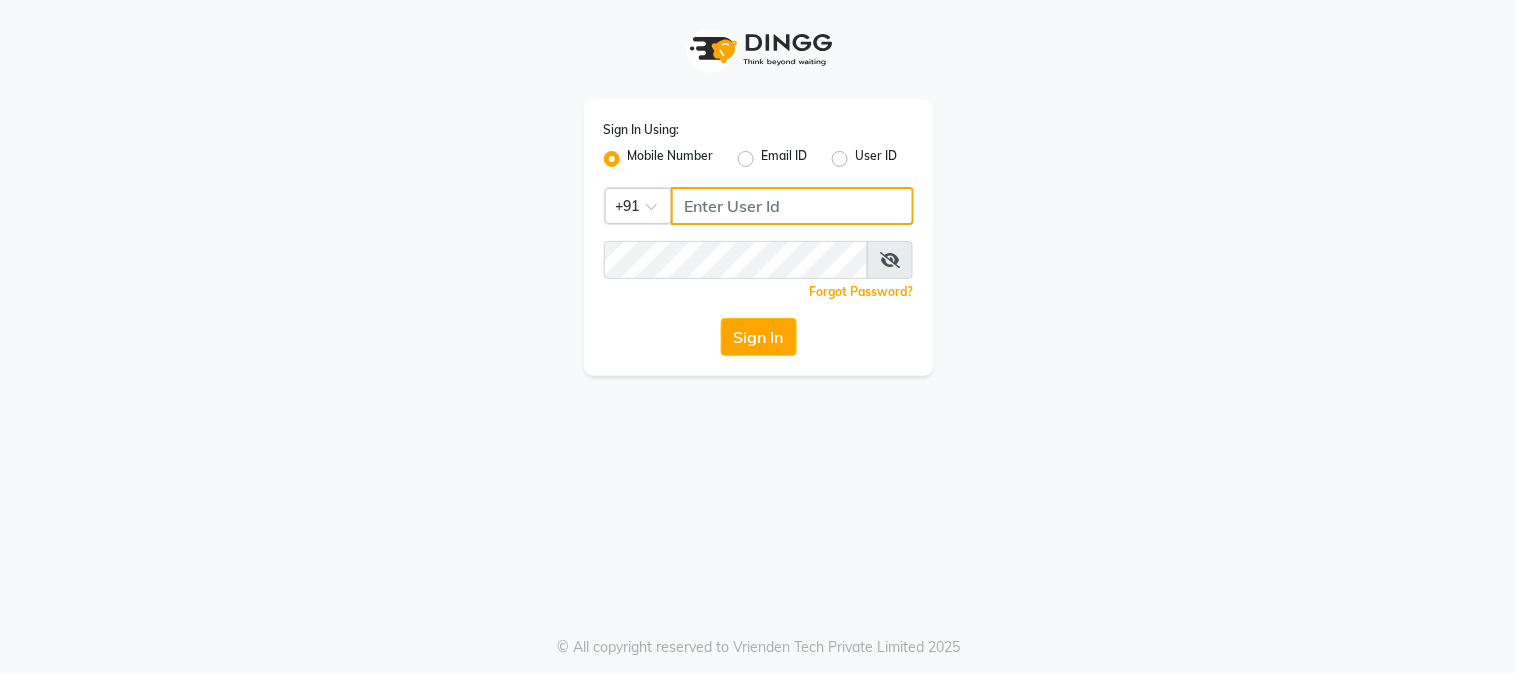 click 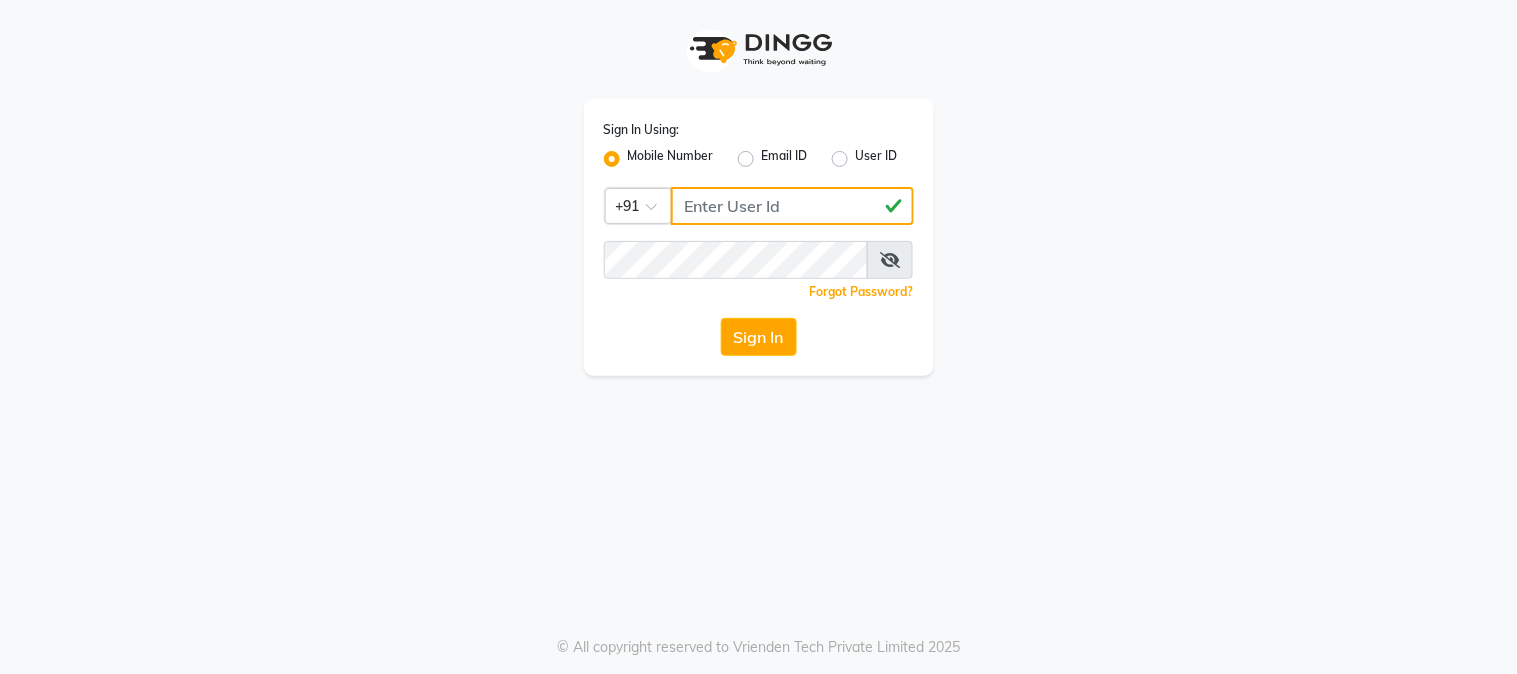 type on "[POSTAL_CODE]" 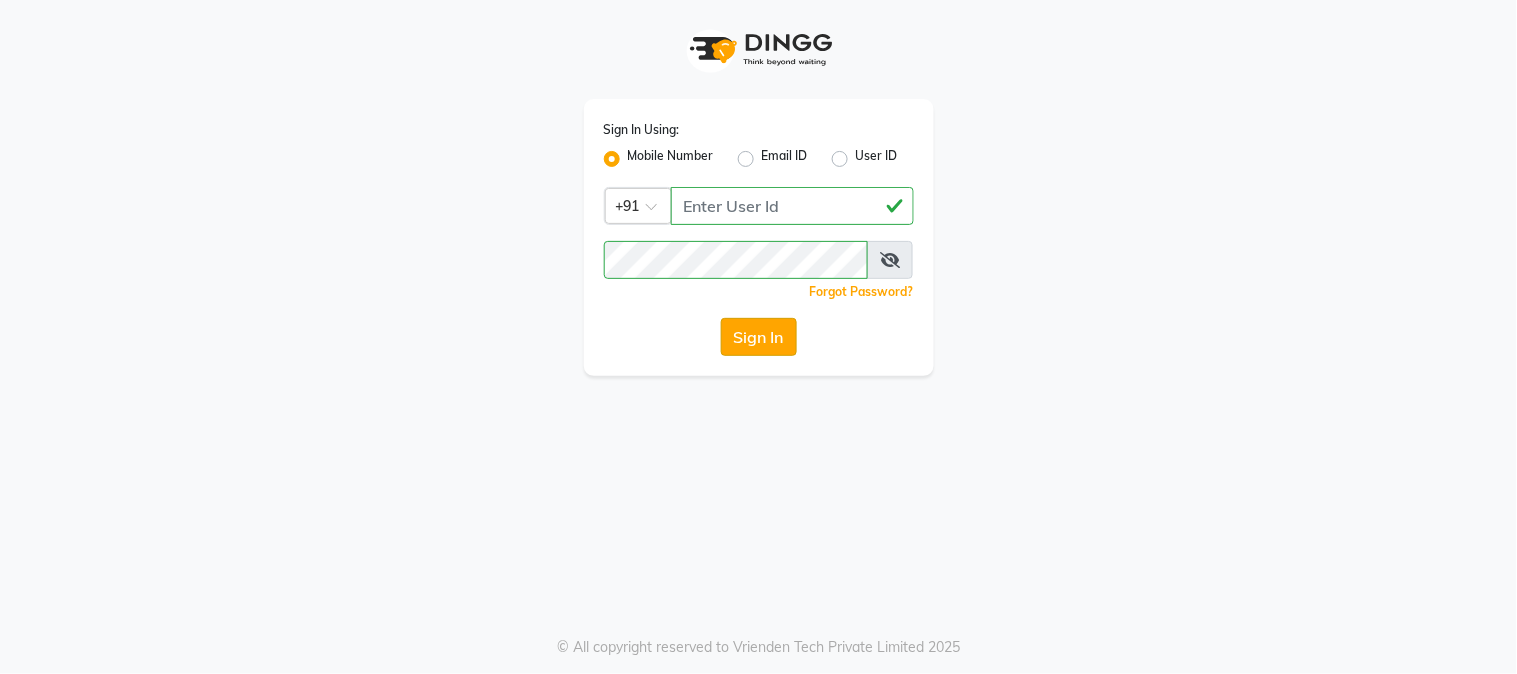 click on "Sign In" 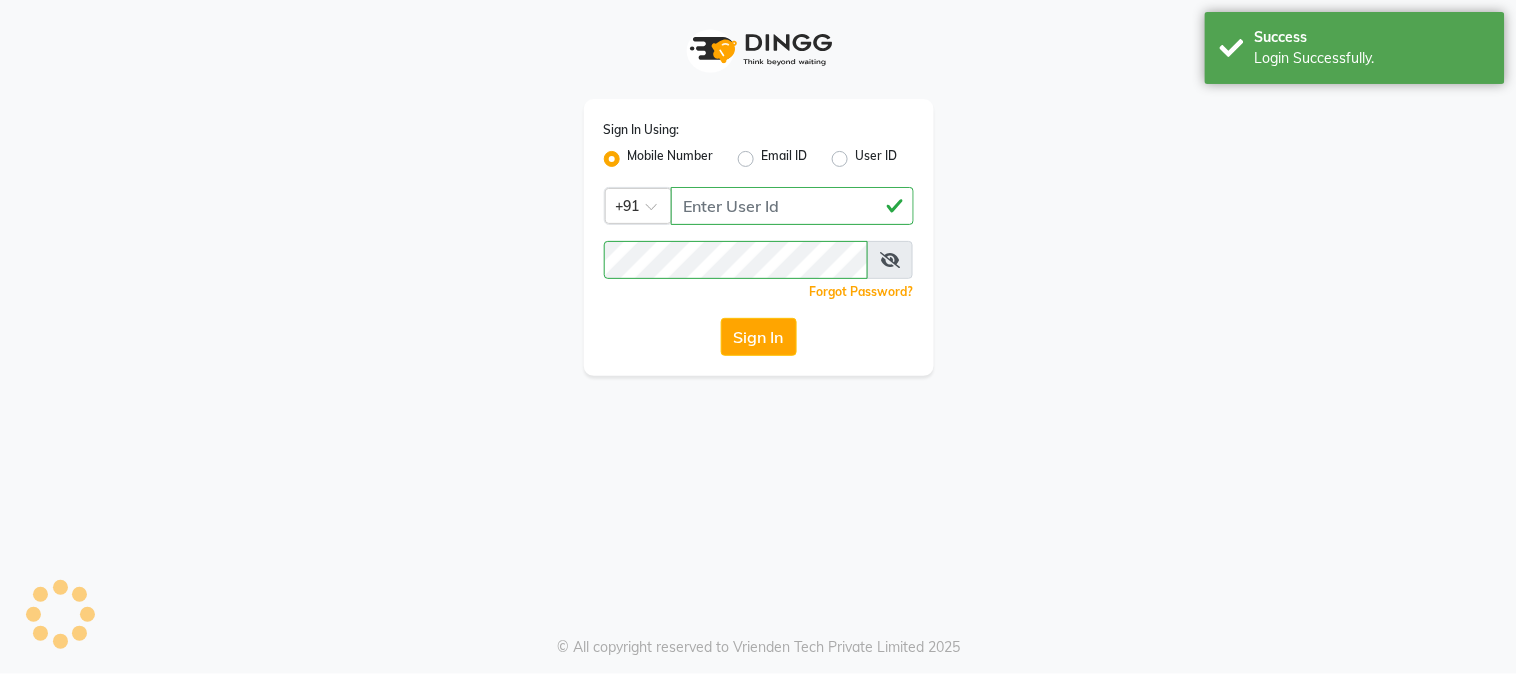 select on "5019" 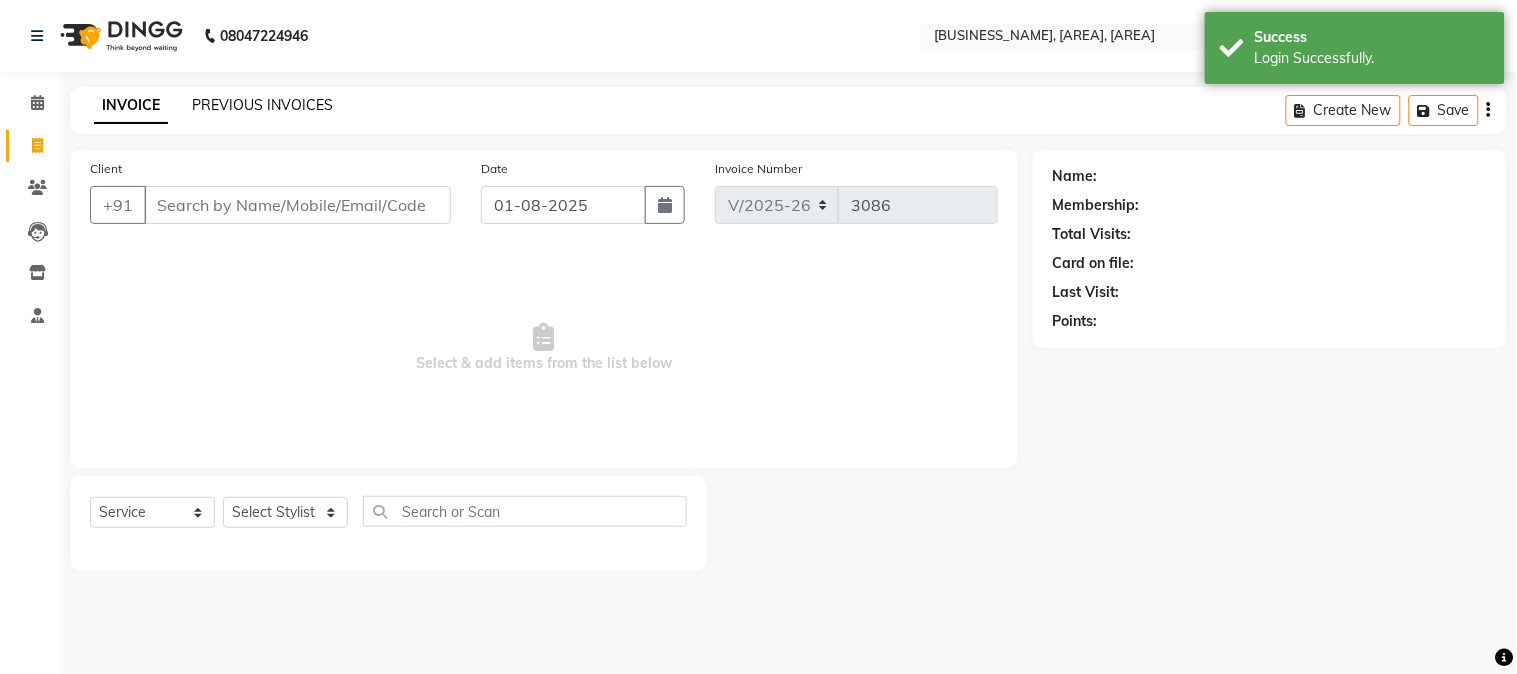 click on "PREVIOUS INVOICES" 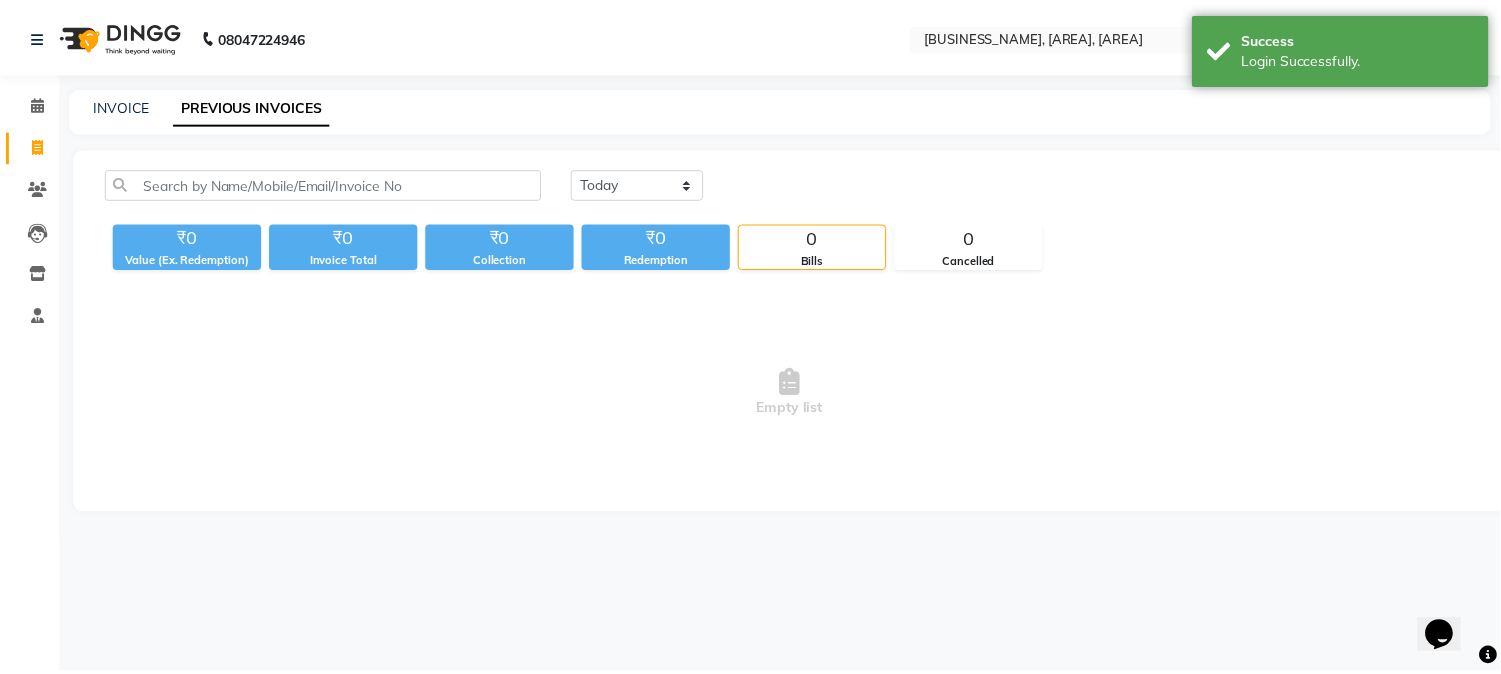 scroll, scrollTop: 0, scrollLeft: 0, axis: both 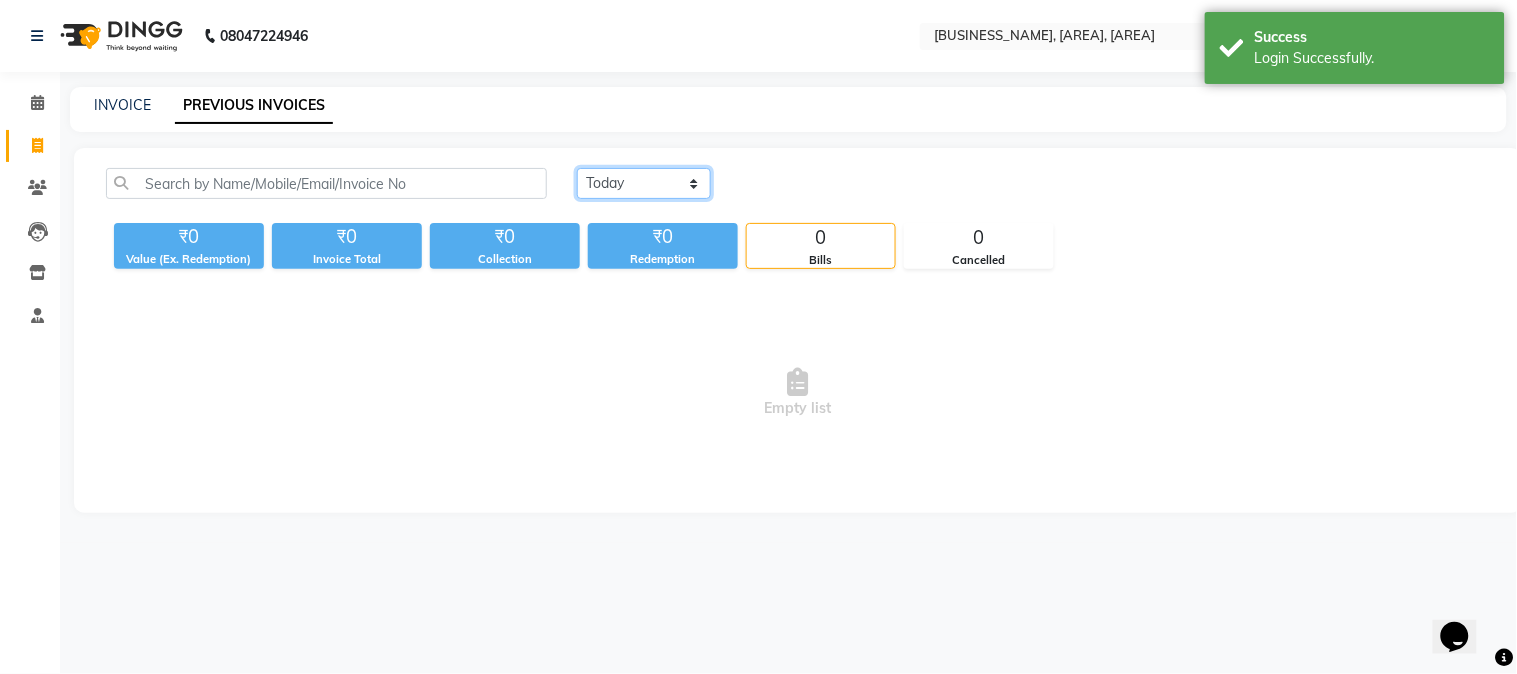 drag, startPoint x: 645, startPoint y: 184, endPoint x: 645, endPoint y: 195, distance: 11 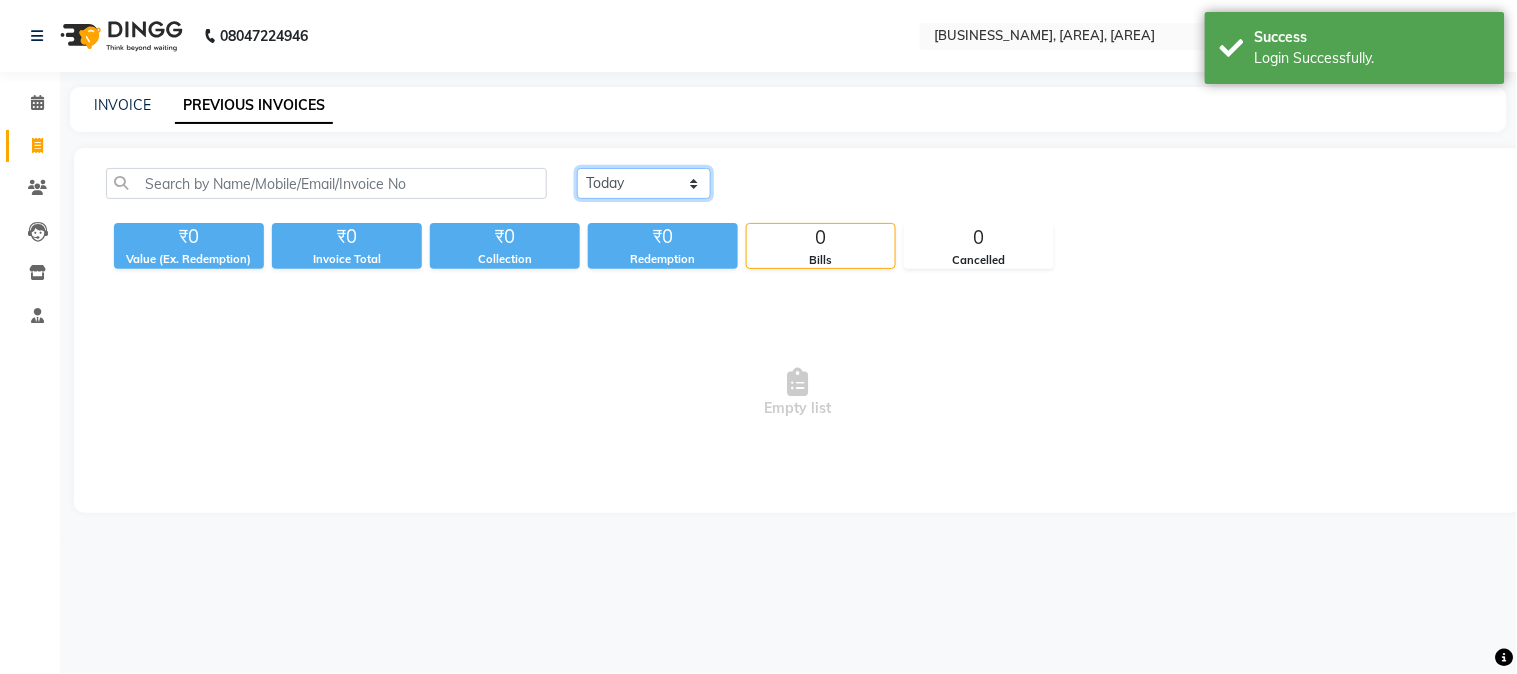 select on "yesterday" 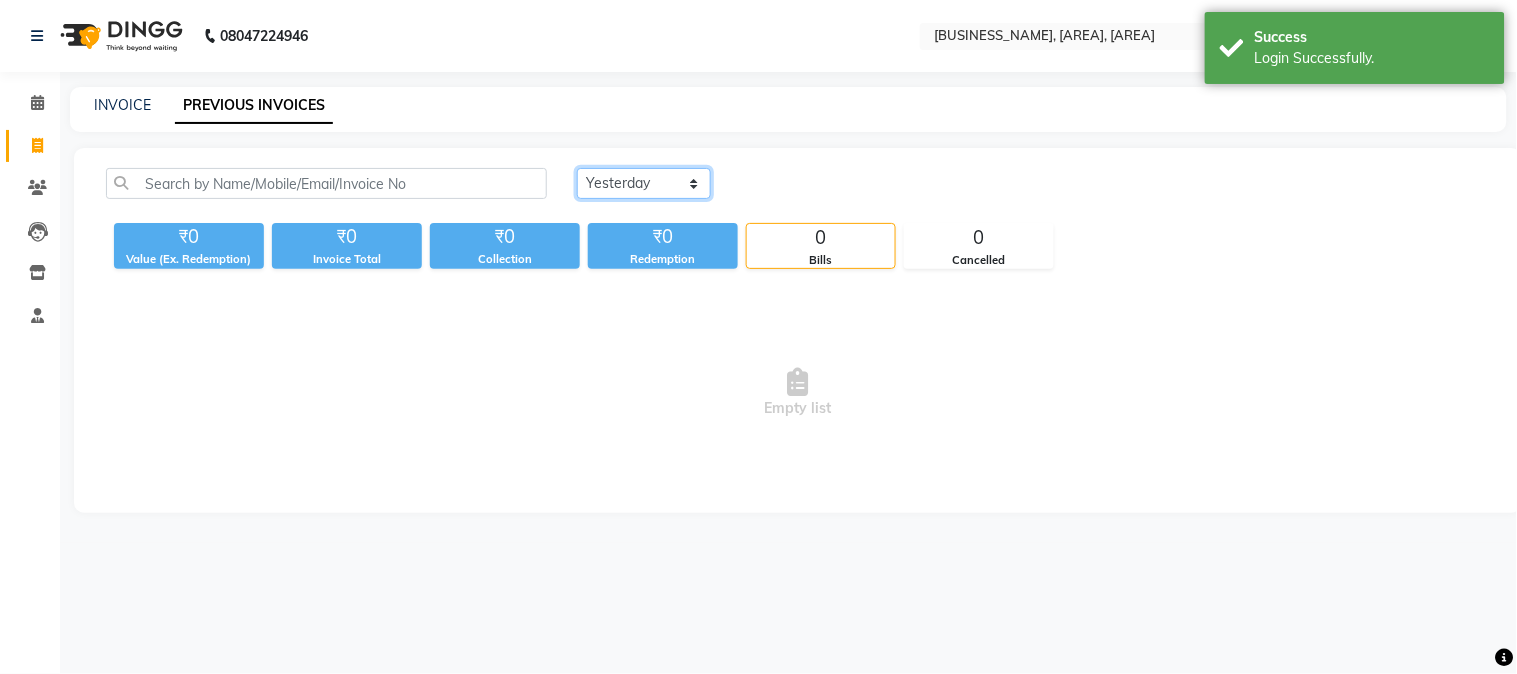 click on "Today Yesterday Custom Range" 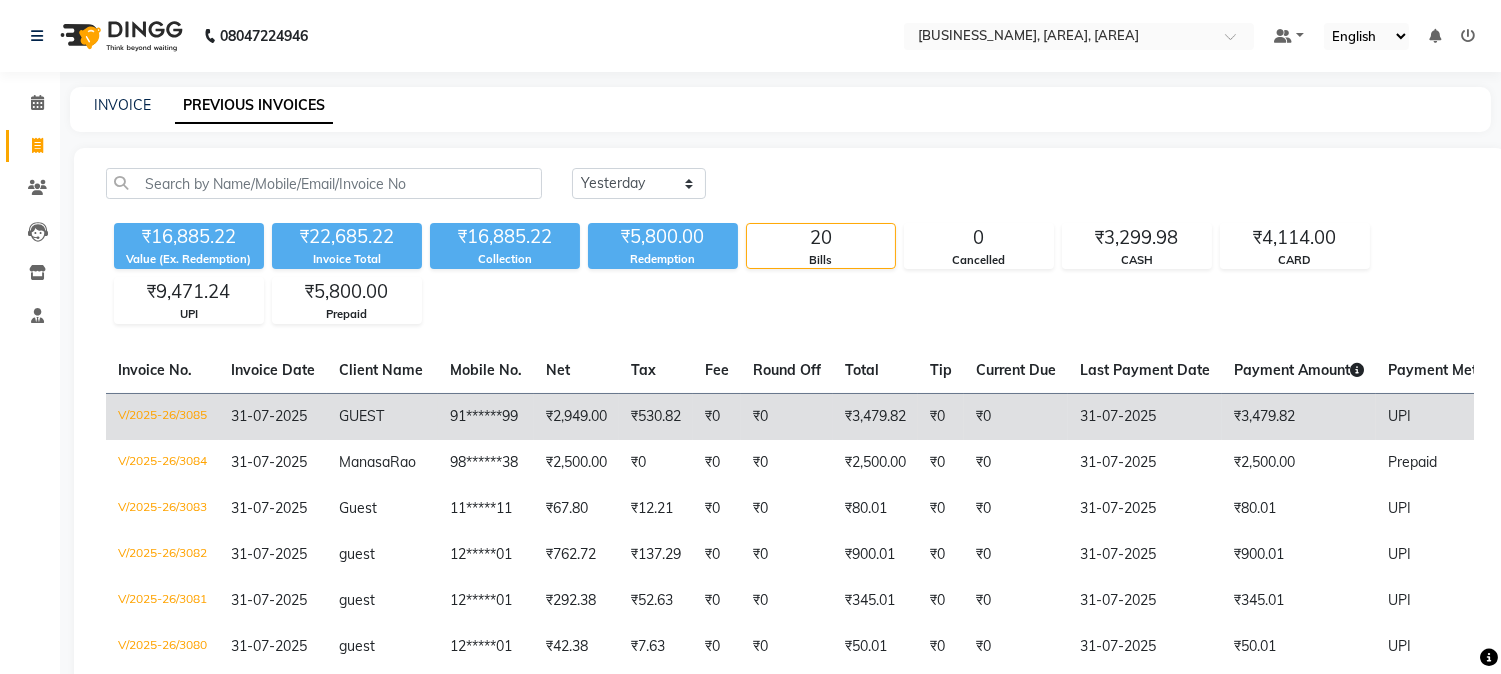 click on "91******99" 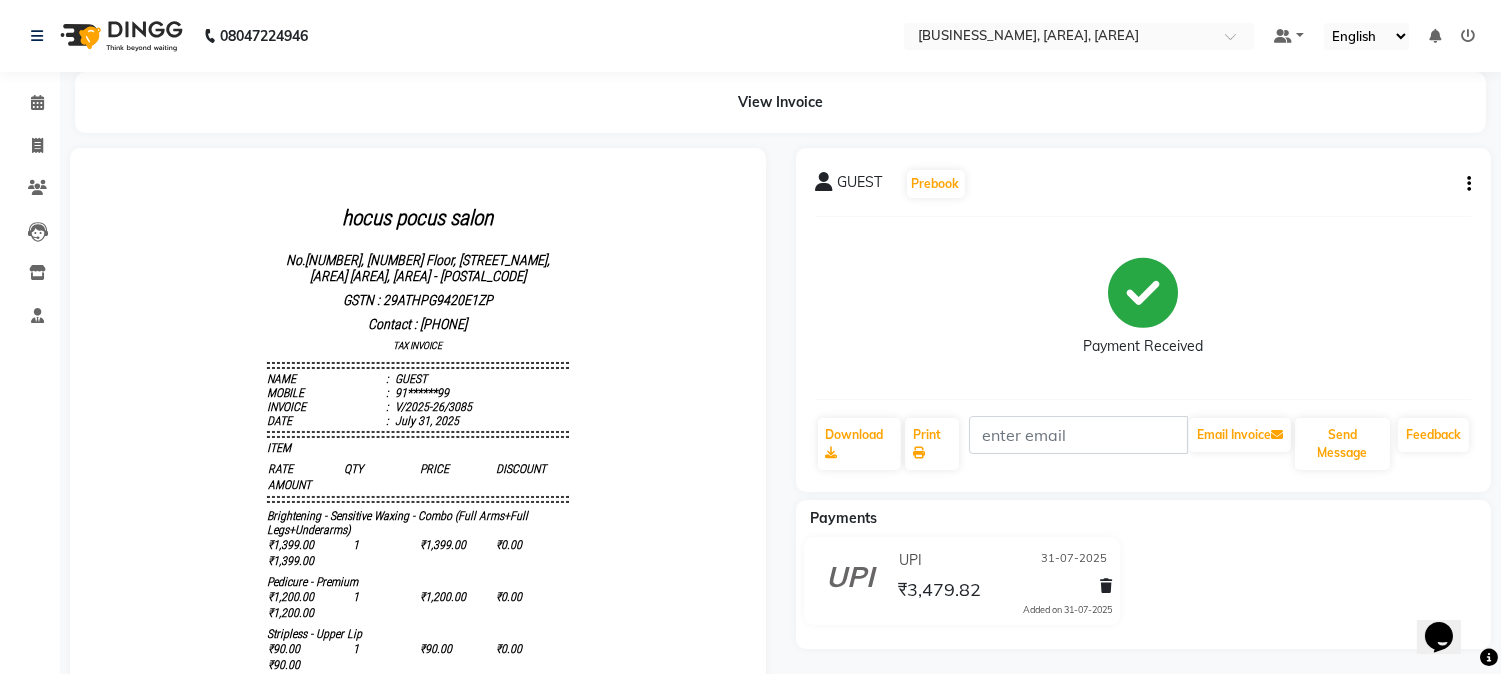 scroll, scrollTop: 0, scrollLeft: 0, axis: both 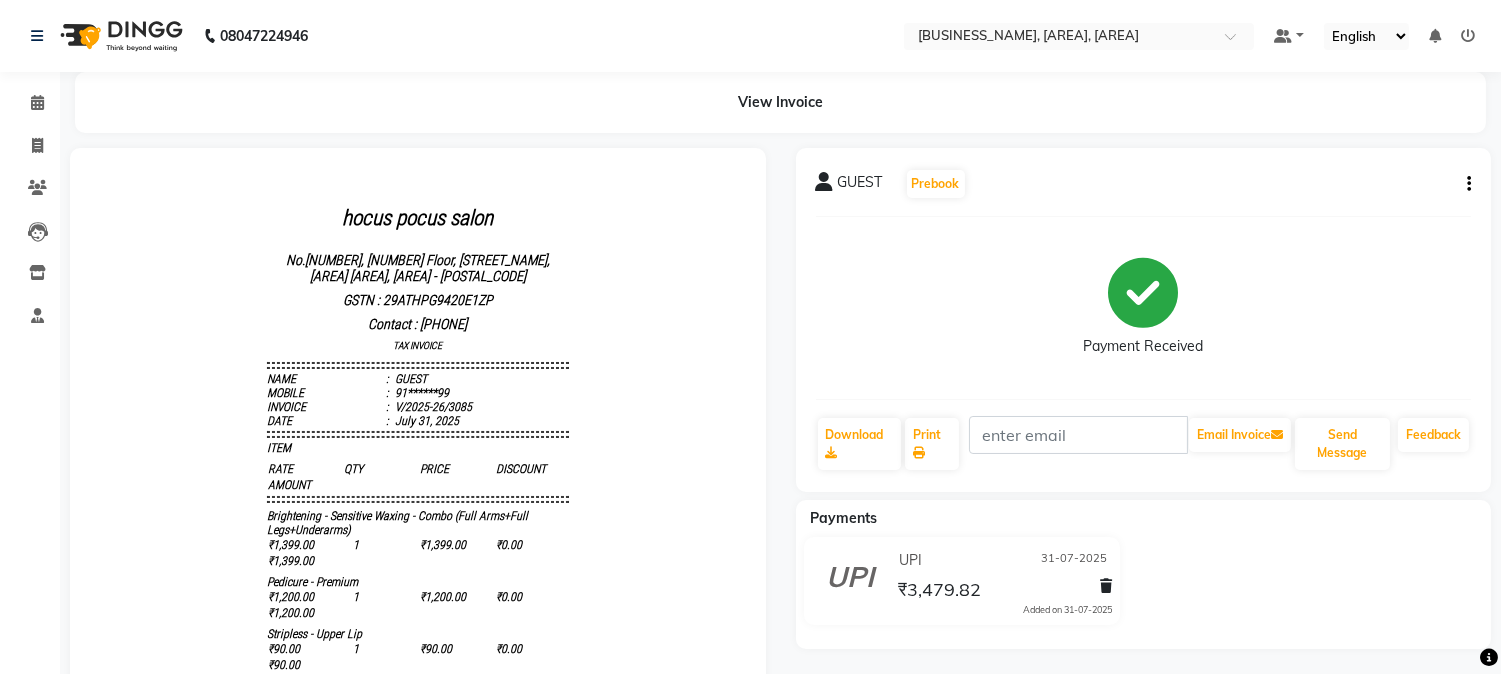 click 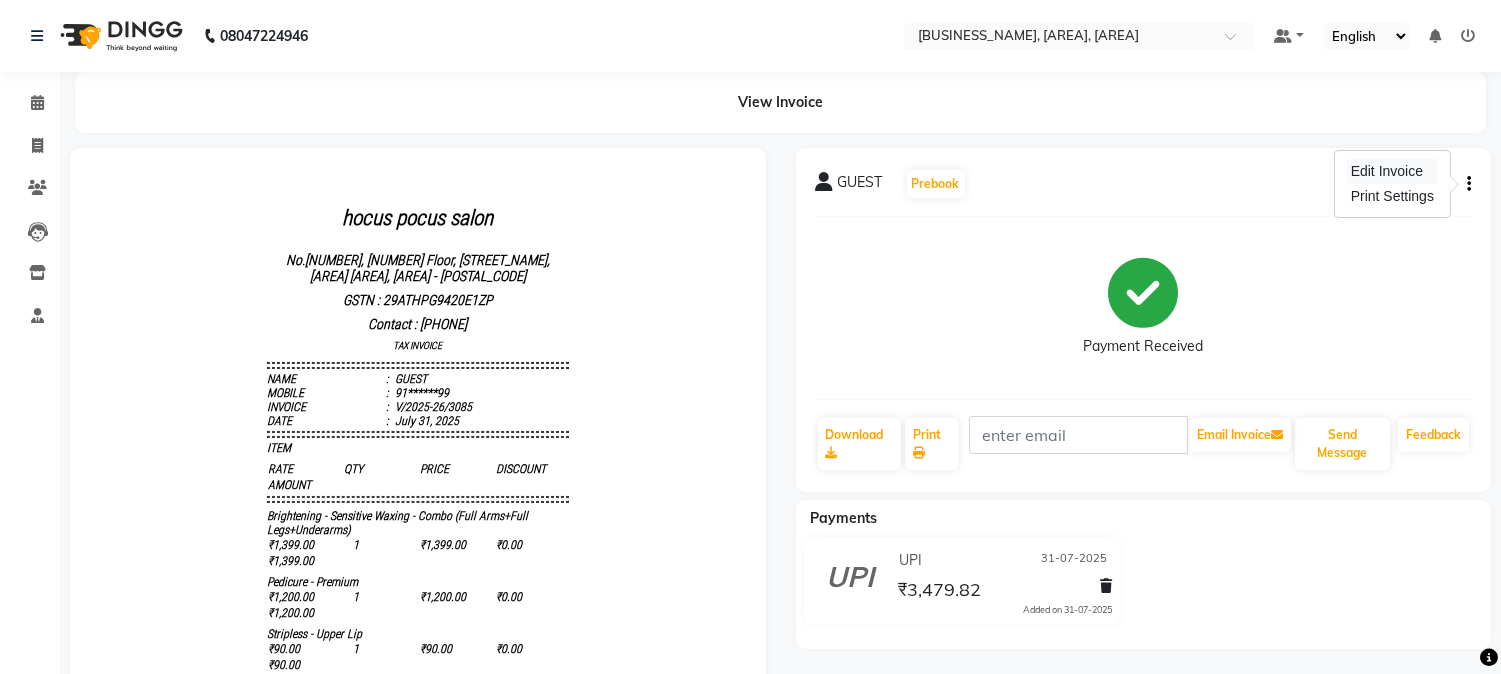 click on "Edit Invoice" at bounding box center (1392, 171) 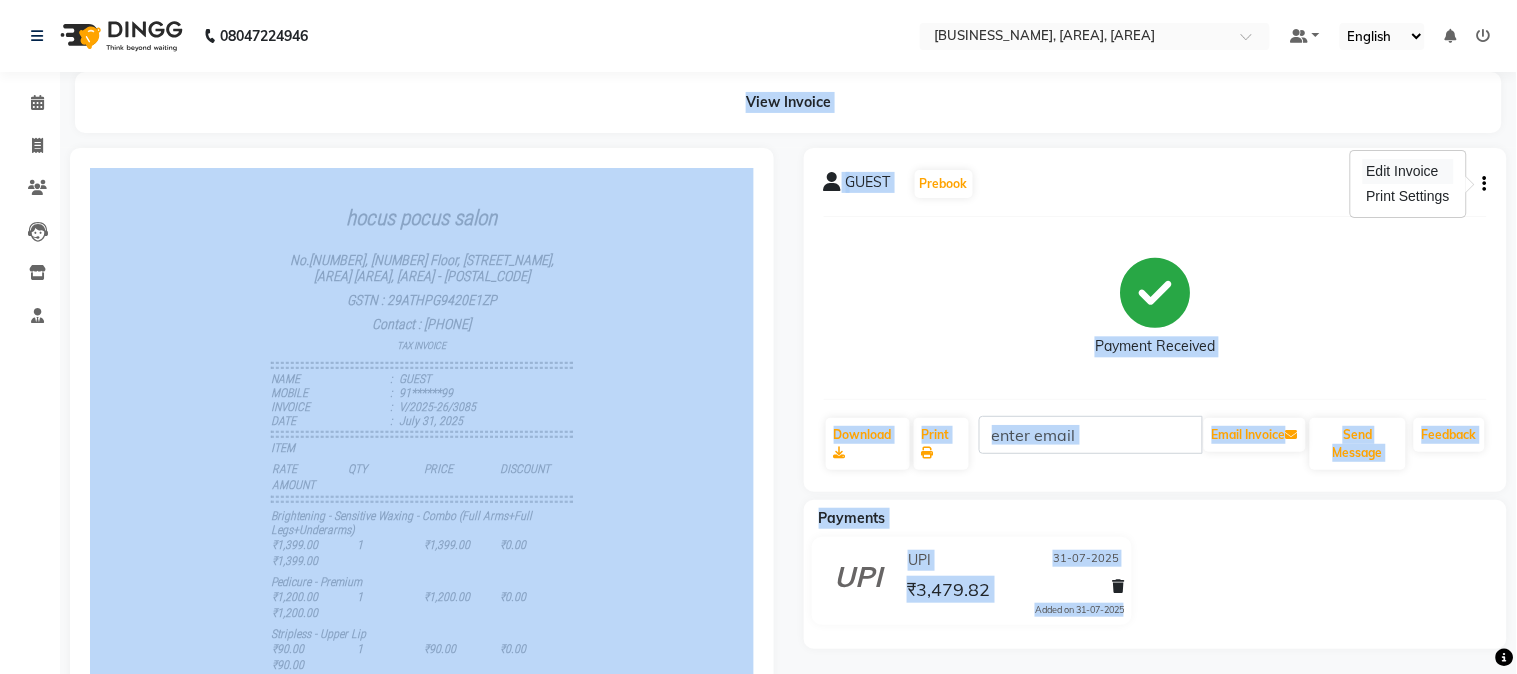 select on "service" 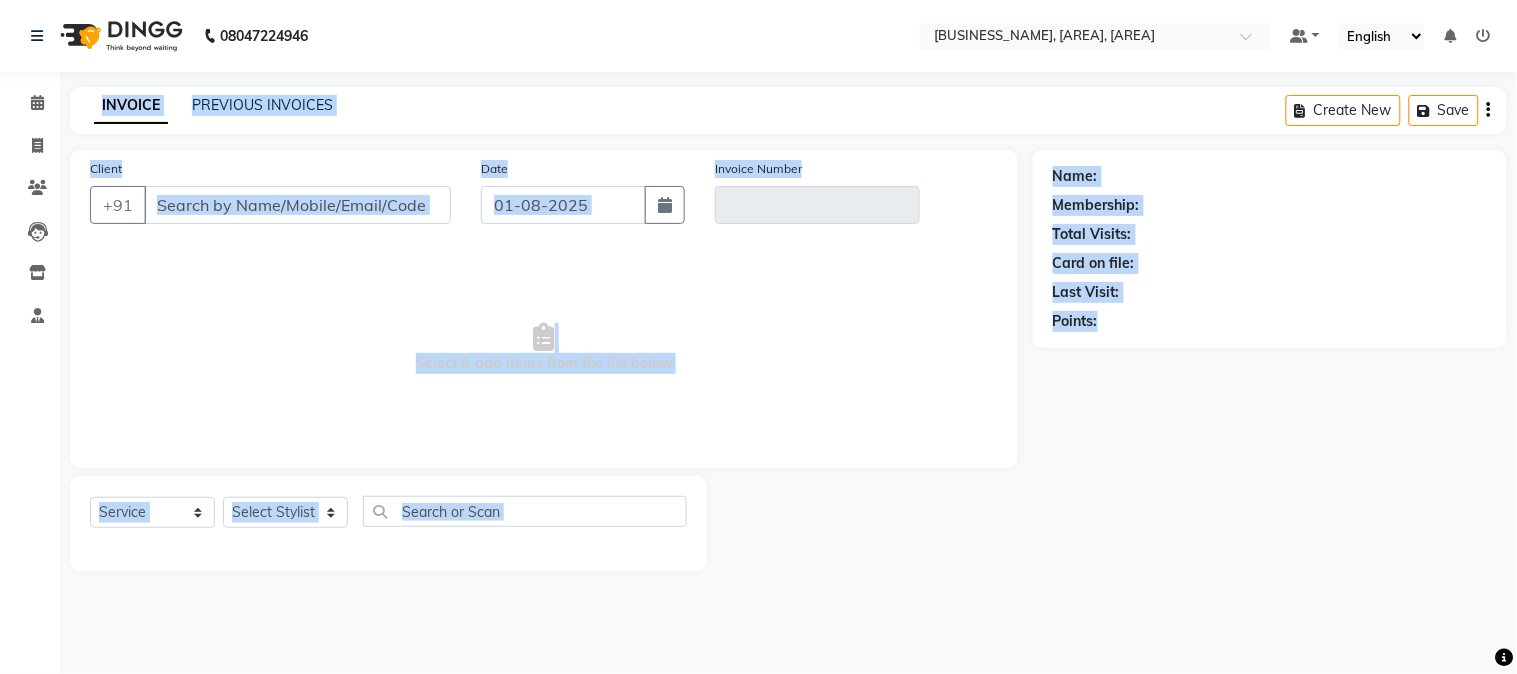 type on "91******99" 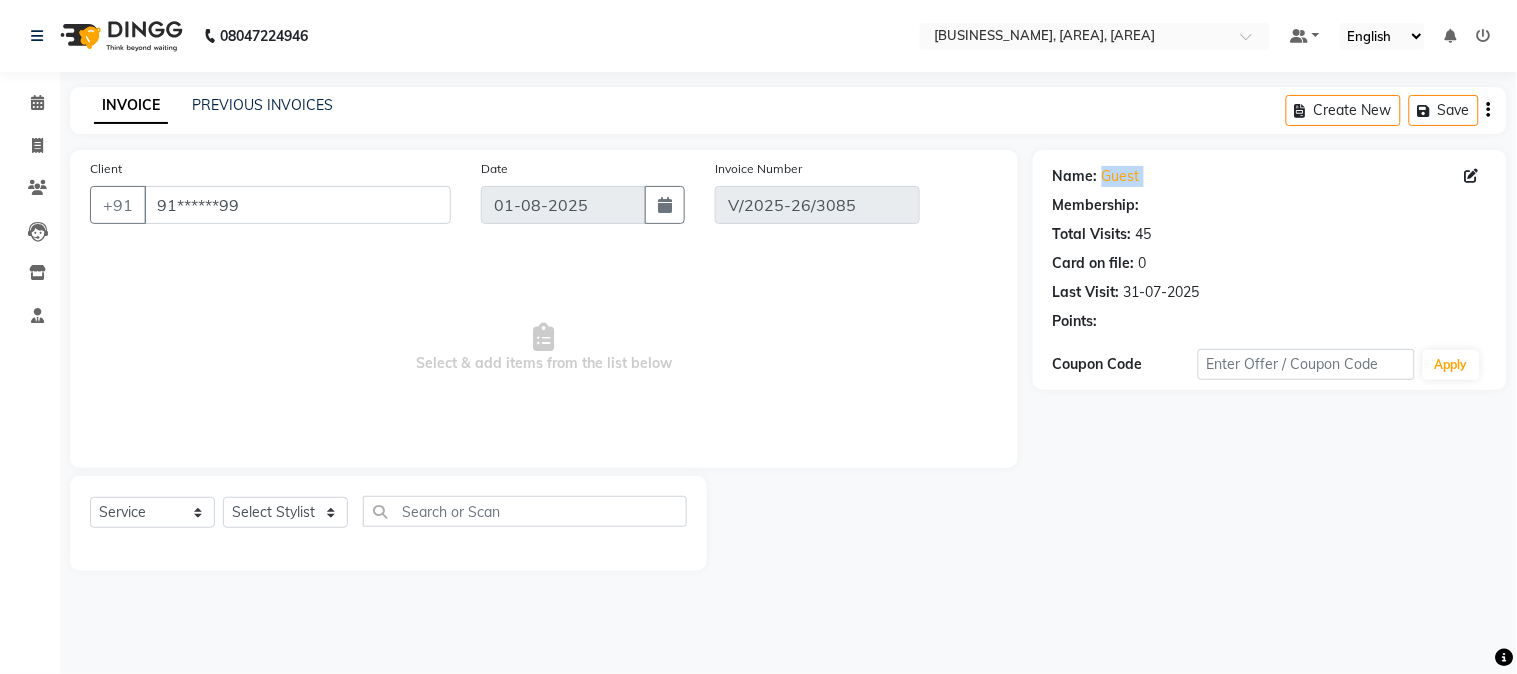 type on "31-07-2025" 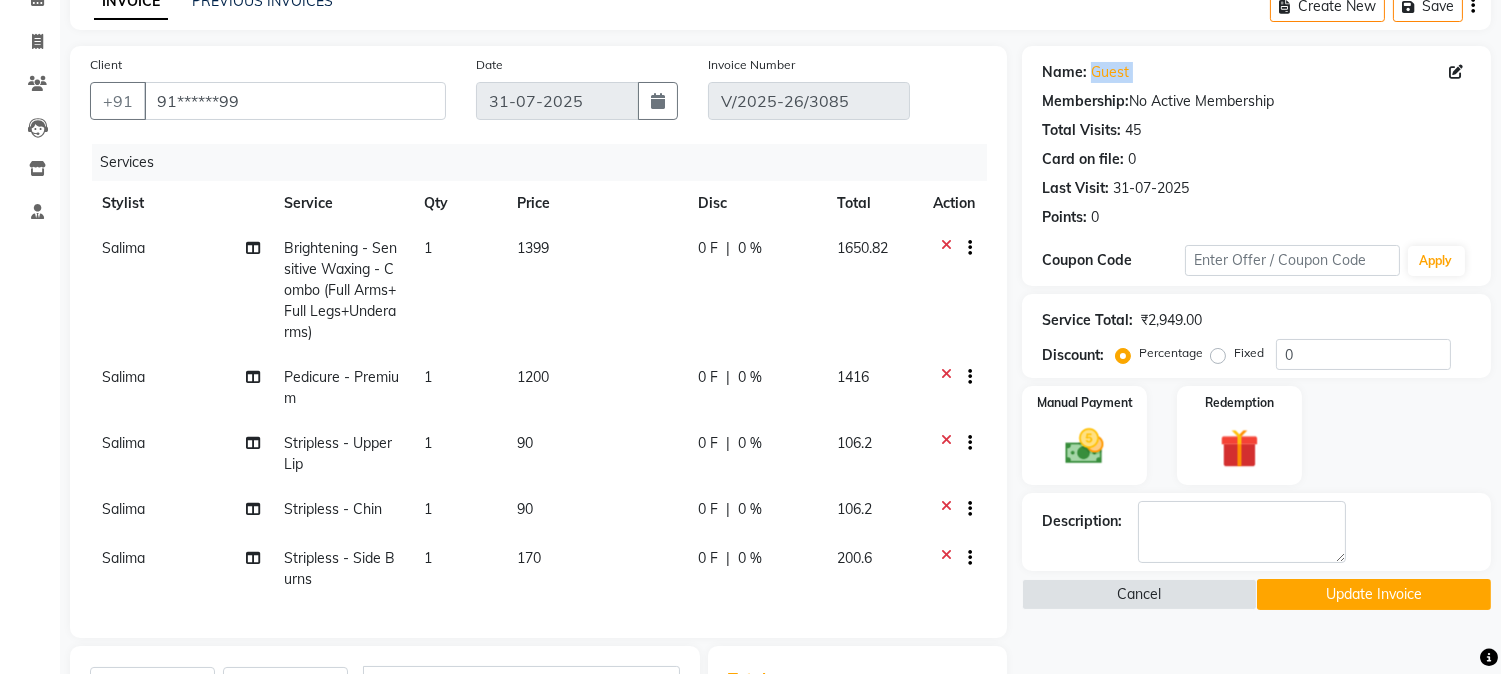 scroll, scrollTop: 222, scrollLeft: 0, axis: vertical 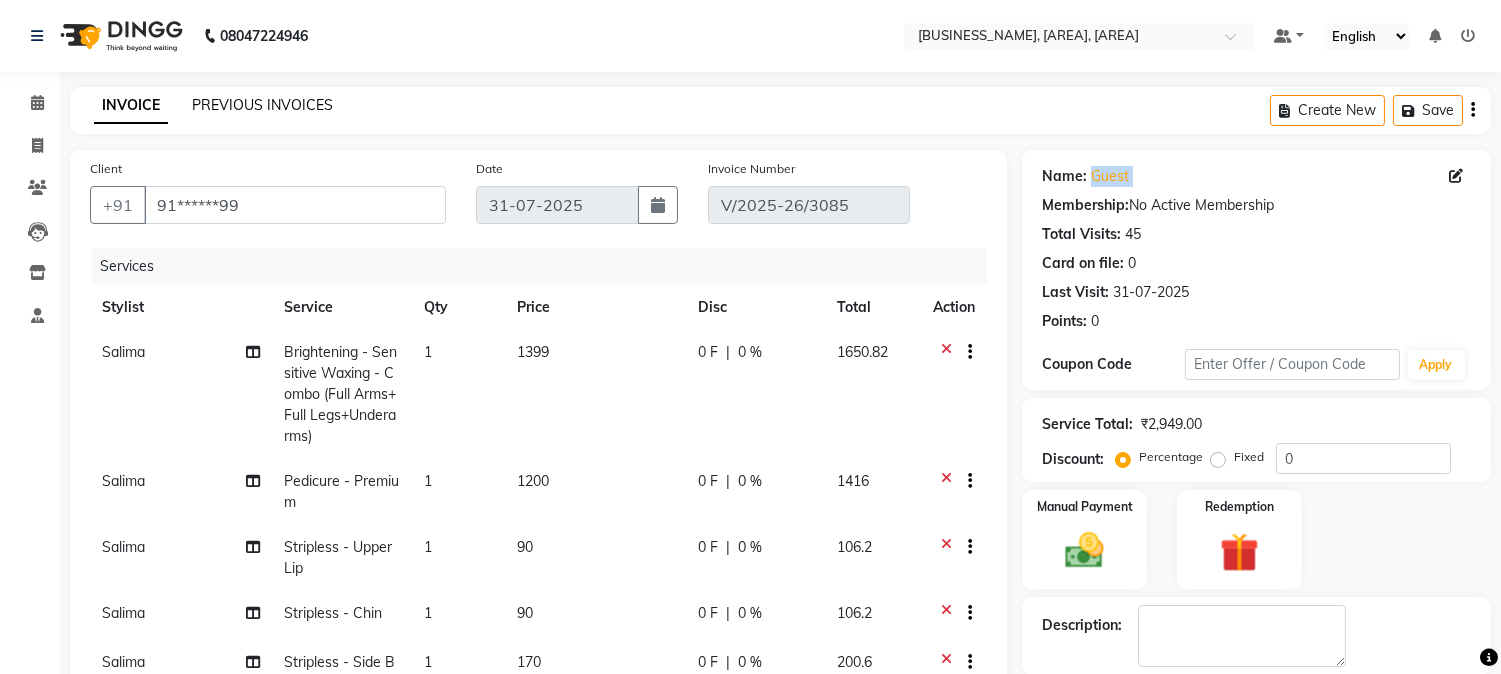 click on "PREVIOUS INVOICES" 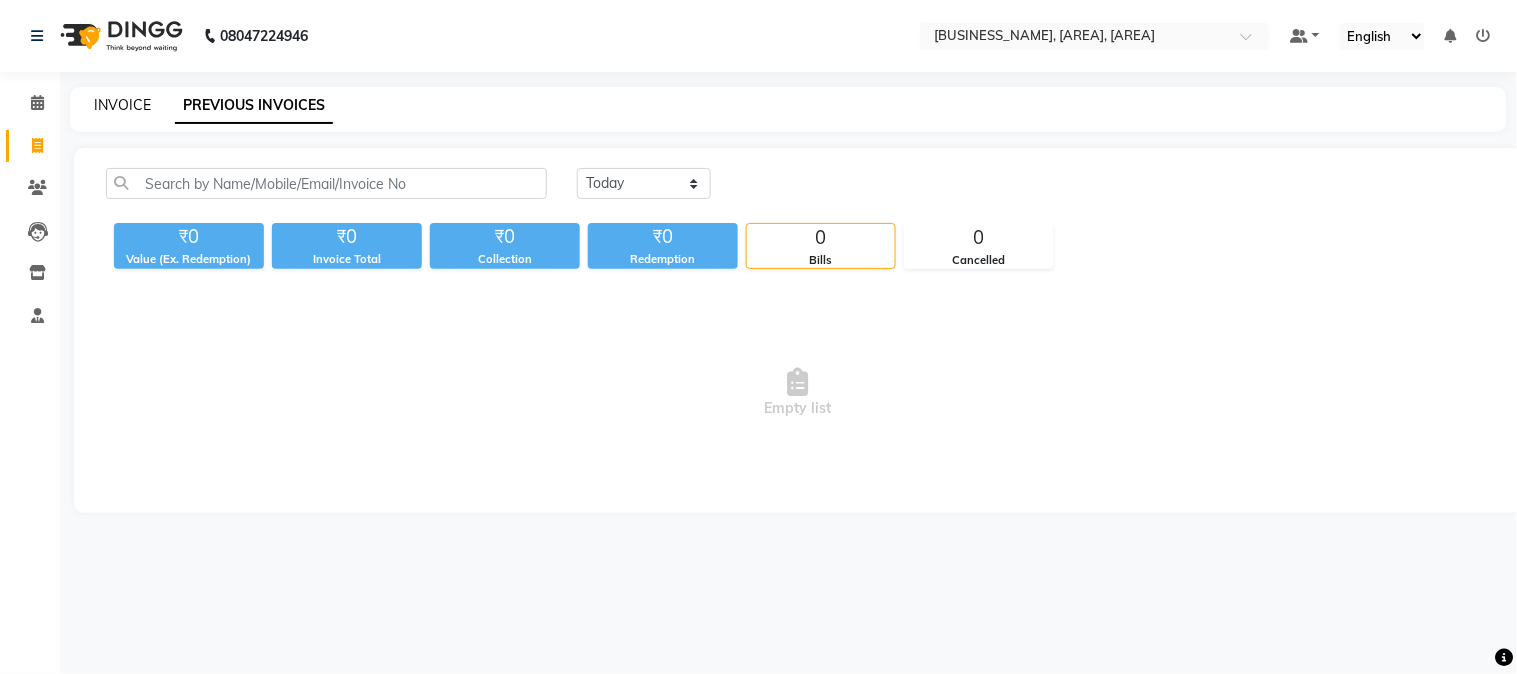 click on "INVOICE" 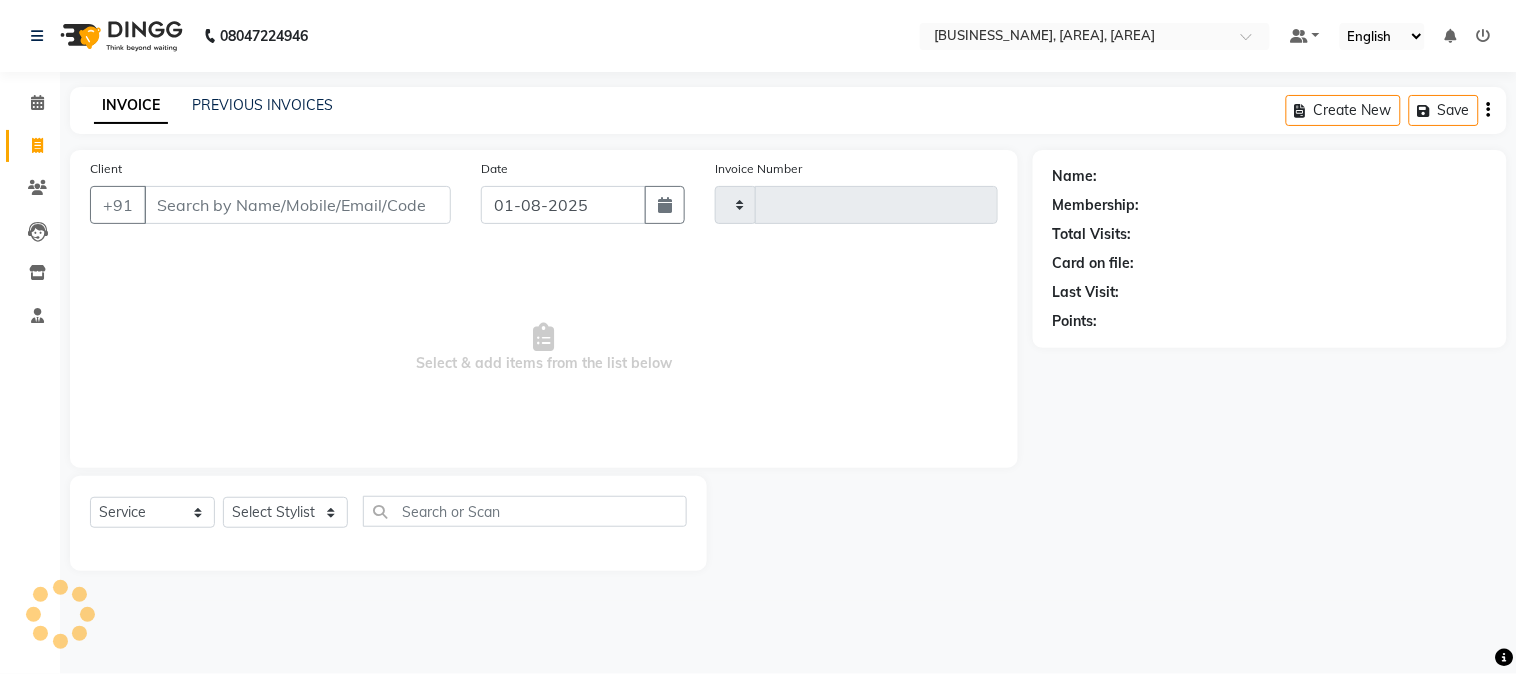 type on "3086" 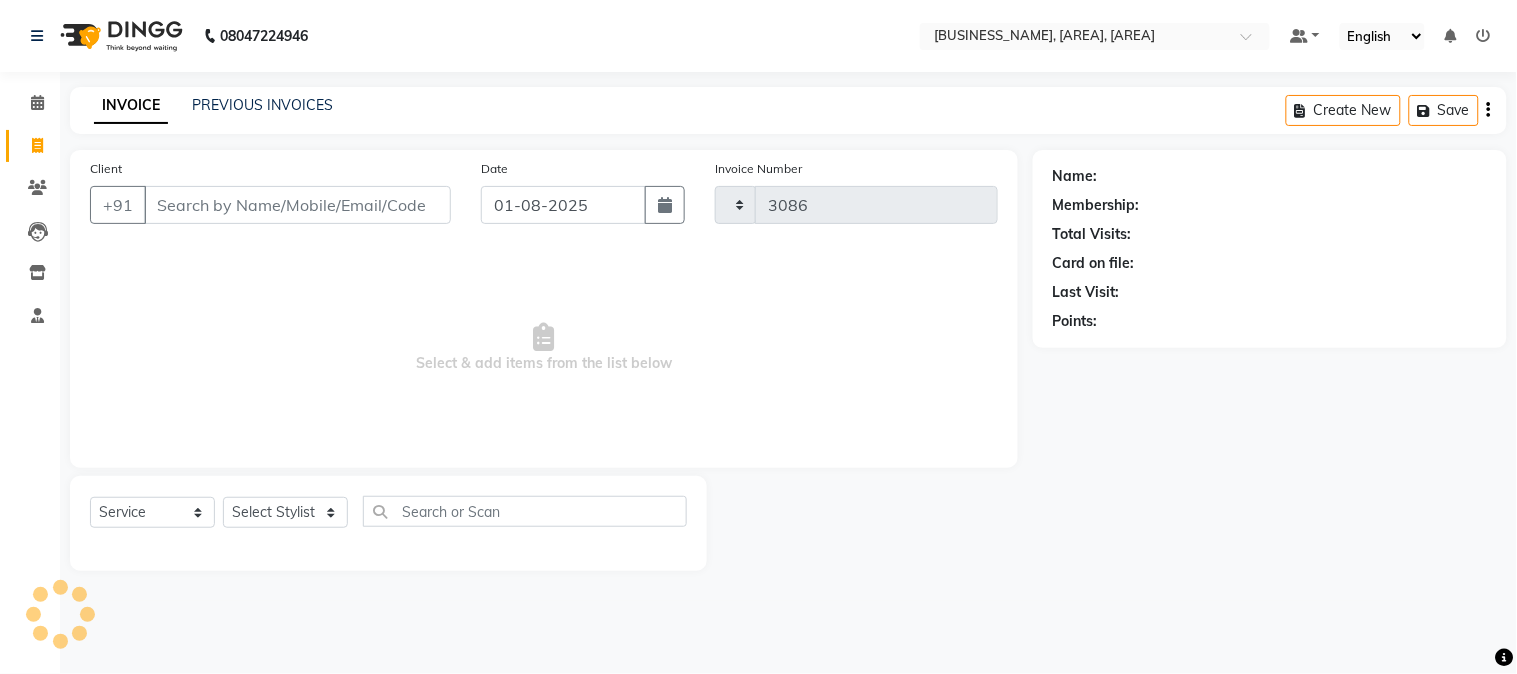 select on "5019" 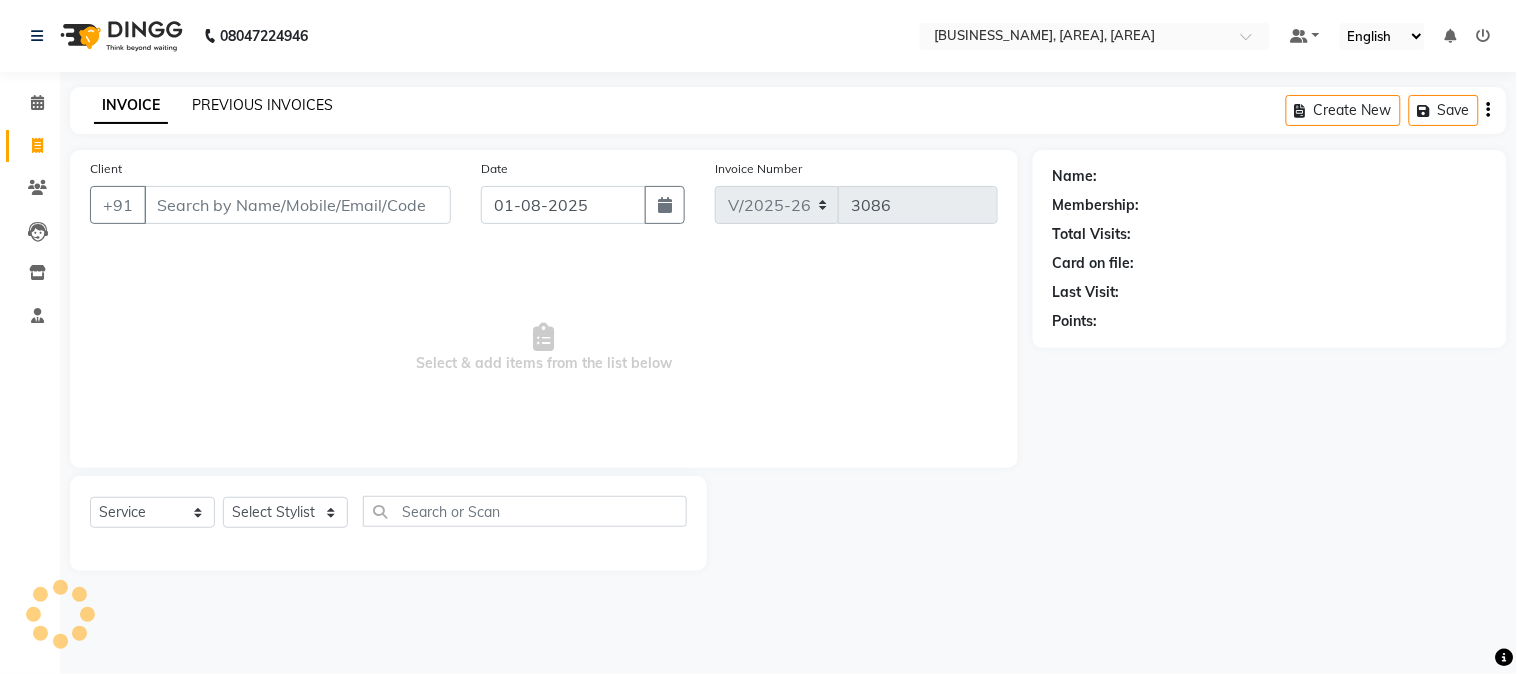 click on "PREVIOUS INVOICES" 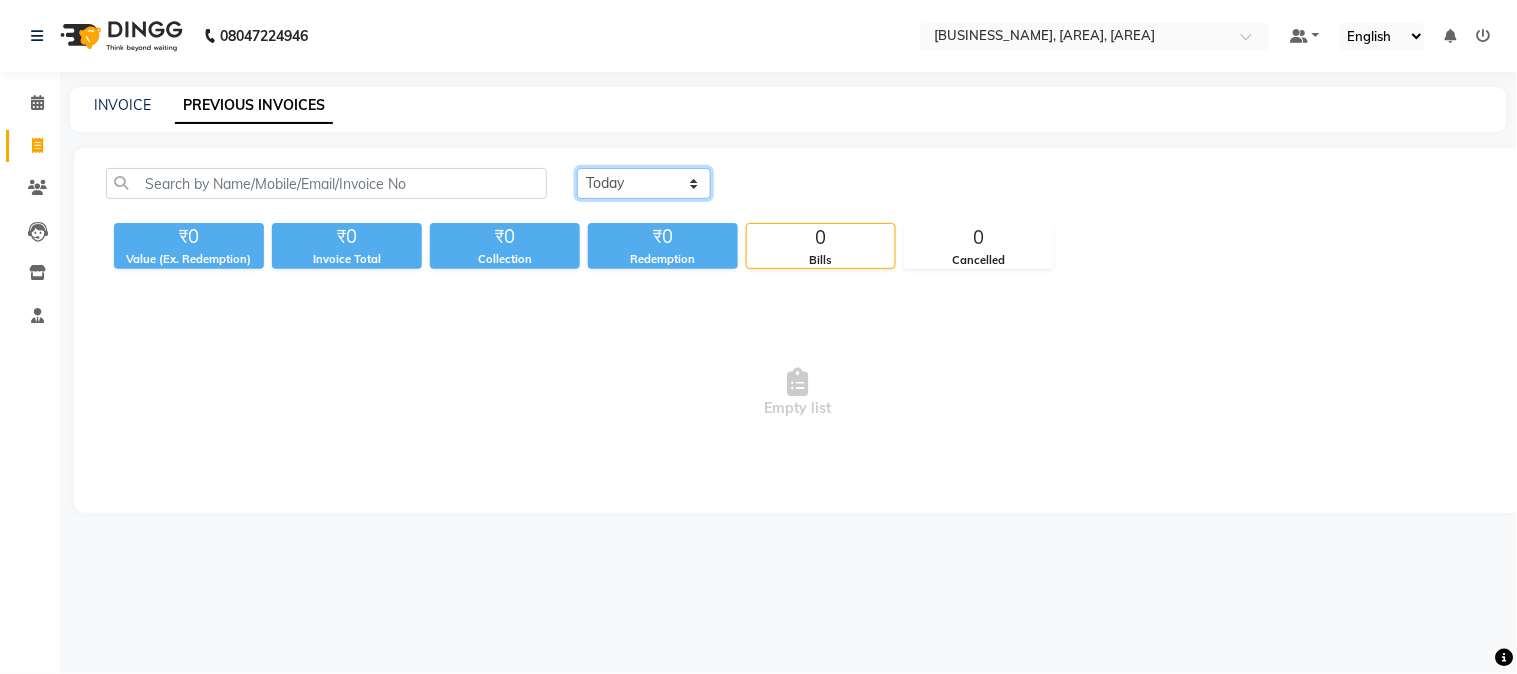 drag, startPoint x: 628, startPoint y: 183, endPoint x: 623, endPoint y: 192, distance: 10.29563 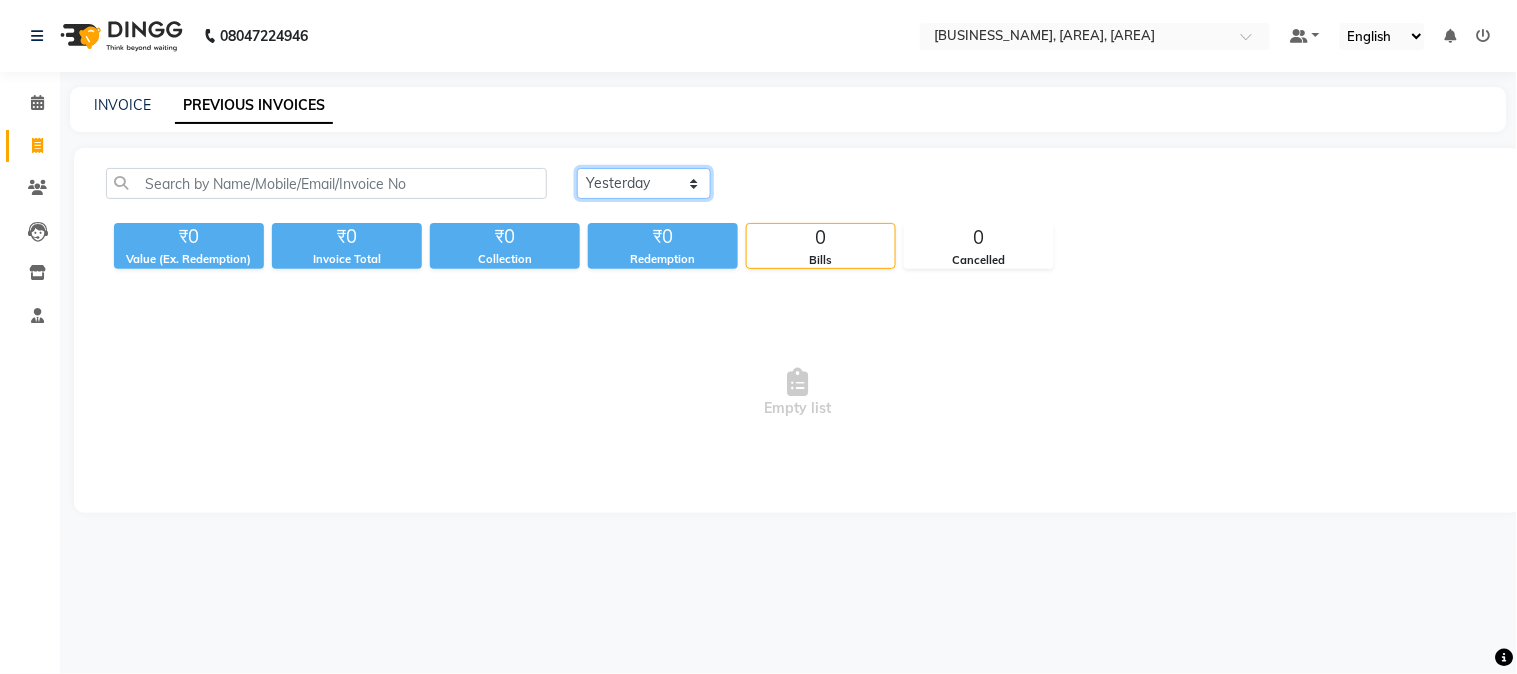 click on "Today Yesterday Custom Range" 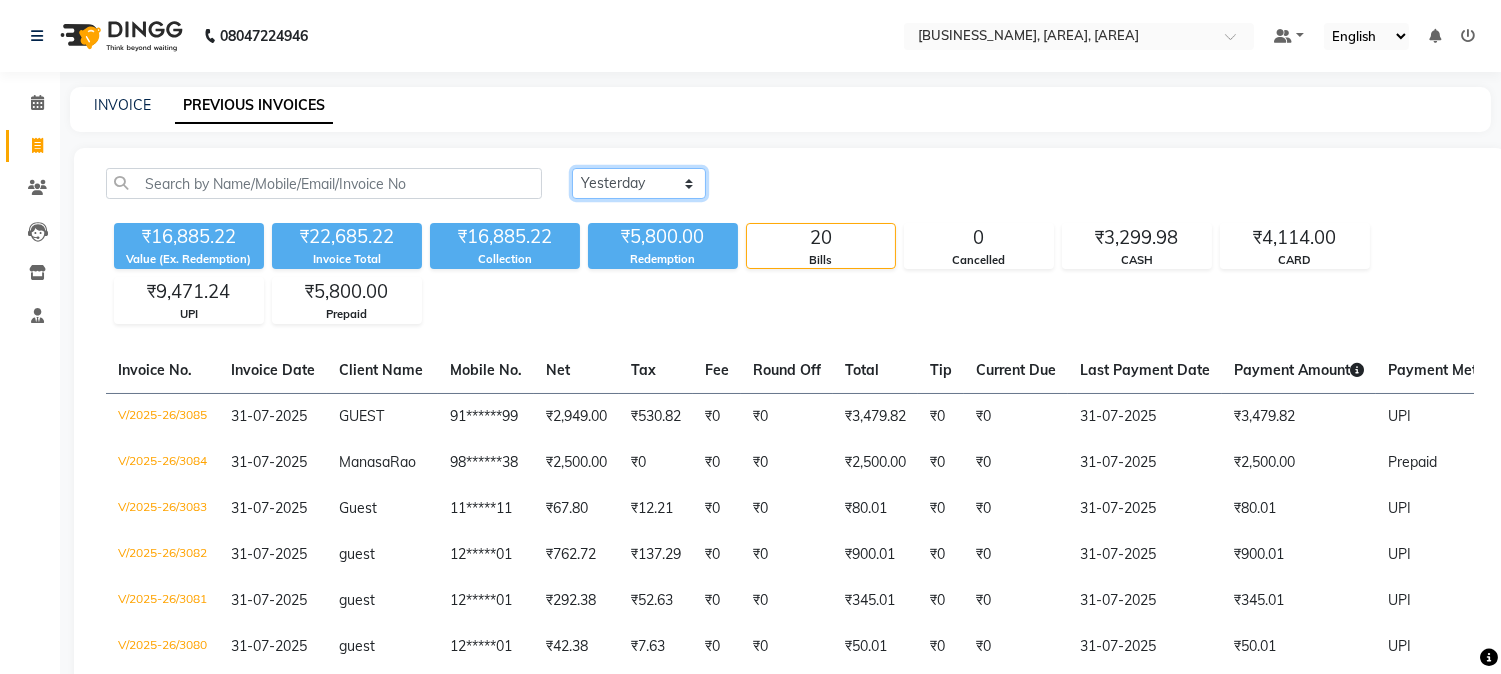 scroll, scrollTop: 590, scrollLeft: 0, axis: vertical 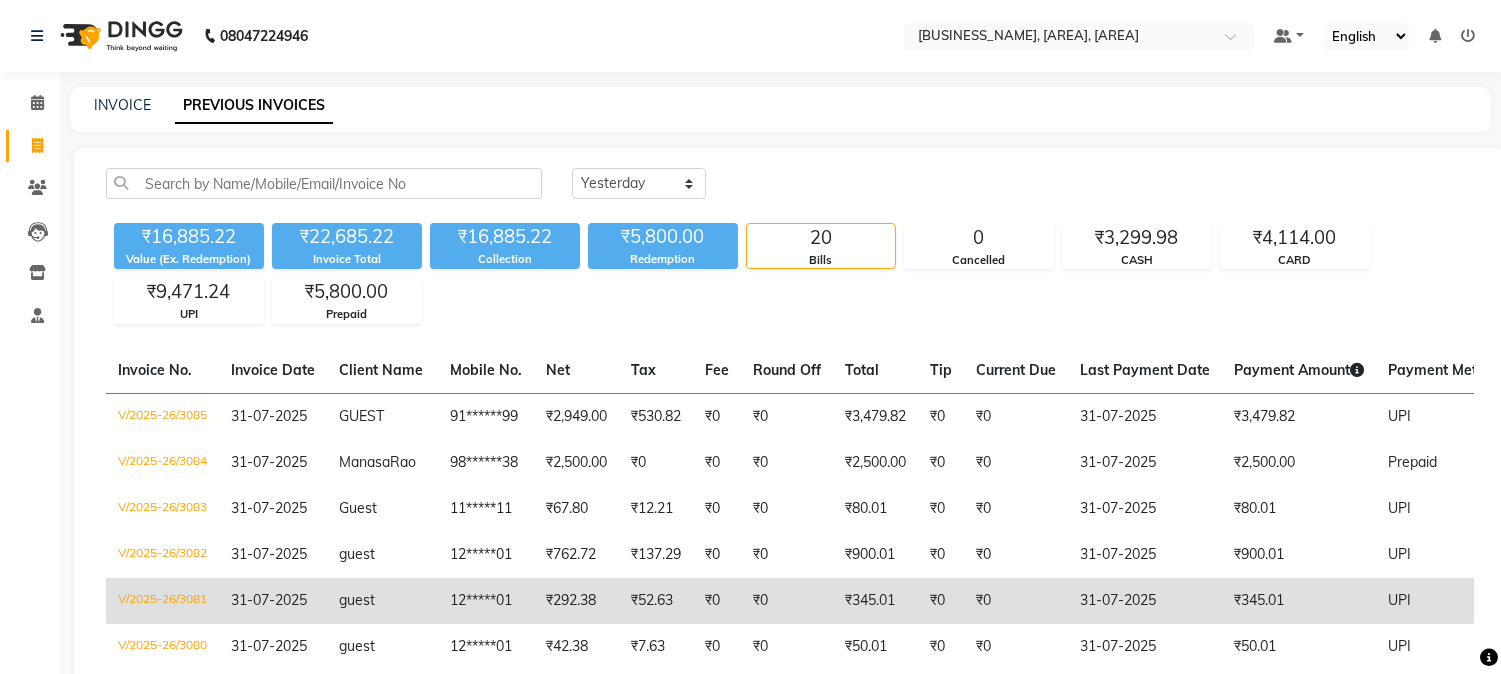 click on "₹292.38" 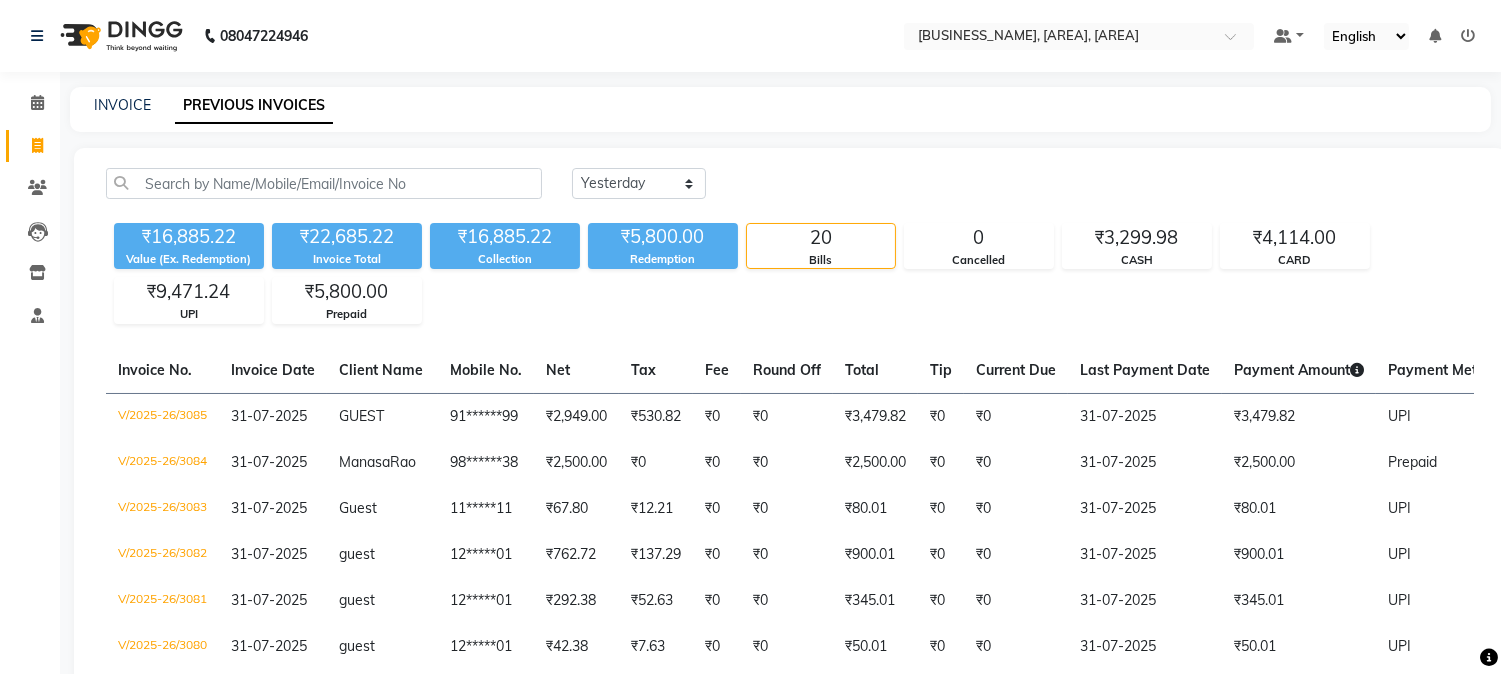 scroll, scrollTop: 590, scrollLeft: 0, axis: vertical 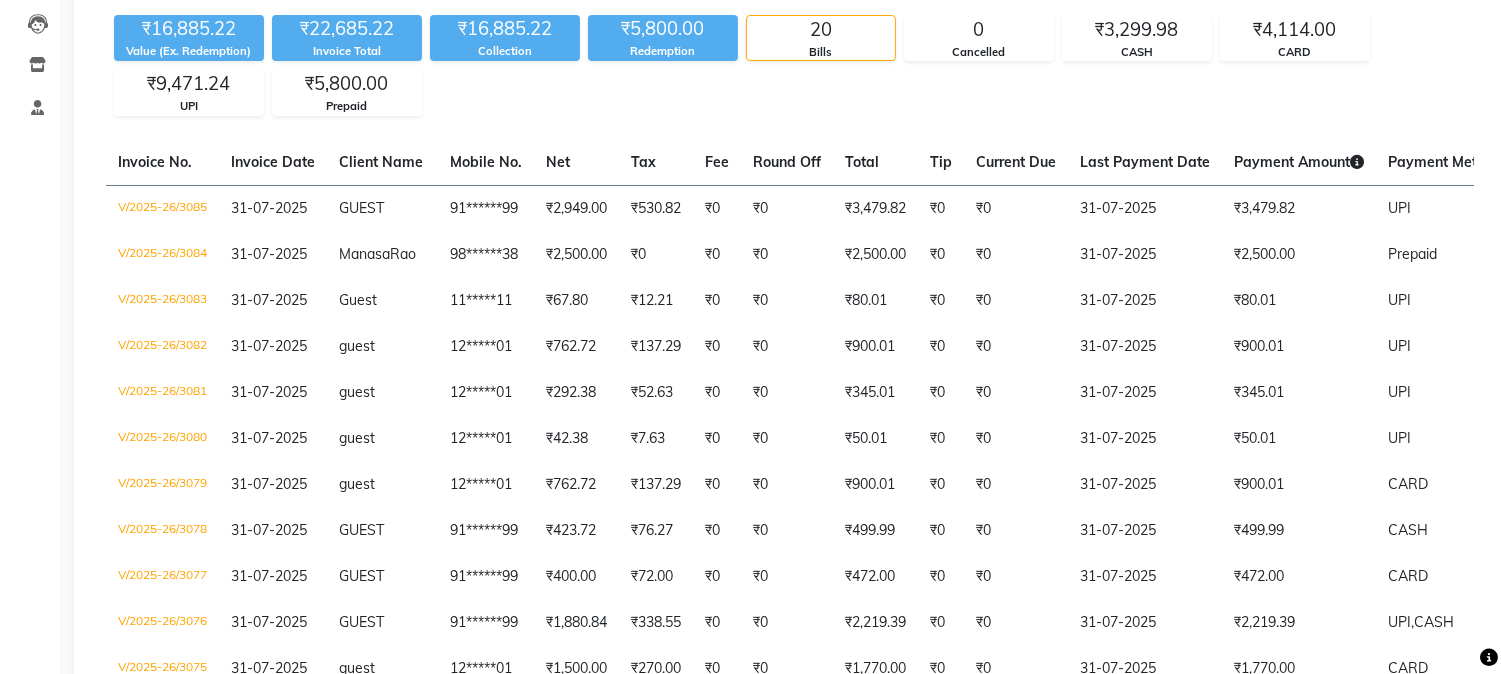 click on "Today Yesterday Custom Range ₹16,885.22 Value (Ex. Redemption) ₹22,685.22 Invoice Total  ₹16,885.22 Collection ₹5,800.00 Redemption 20 Bills 0 Cancelled ₹3,299.98 CASH ₹4,114.00 CARD ₹9,471.24 UPI ₹5,800.00 Prepaid  Invoice No.   Invoice Date   Client Name   Mobile No.   Net   Tax   Fee   Round Off   Total   Tip   Current Due   Last Payment Date   Payment Amount   Payment Methods   Cancel Reason   Status   V/2025-26/3085  31-07-2025 GUEST   91******99 ₹2,949.00 ₹530.82  ₹0  ₹0 ₹3,479.82 ₹0 ₹0 31-07-2025 ₹3,479.82  UPI - PAID  V/2025-26/3084  31-07-2025 Manasa  Rao 98******38 ₹2,500.00 ₹0  ₹0  ₹0 ₹2,500.00 ₹0 ₹0 31-07-2025 ₹2,500.00  Prepaid - PAID  V/2025-26/3083  31-07-2025 Guest   11*****11 ₹67.80 ₹12.21  ₹0  ₹0 ₹80.01 ₹0 ₹0 31-07-2025 ₹80.01  UPI - PAID  V/2025-26/3082  31-07-2025 guest   12*****01 ₹762.72 ₹137.29  ₹0  ₹0 ₹900.01 ₹0 ₹0 31-07-2025 ₹900.01  UPI - PAID  V/2025-26/3081  31-07-2025 guest   12*****01 ₹292.38  ₹0" 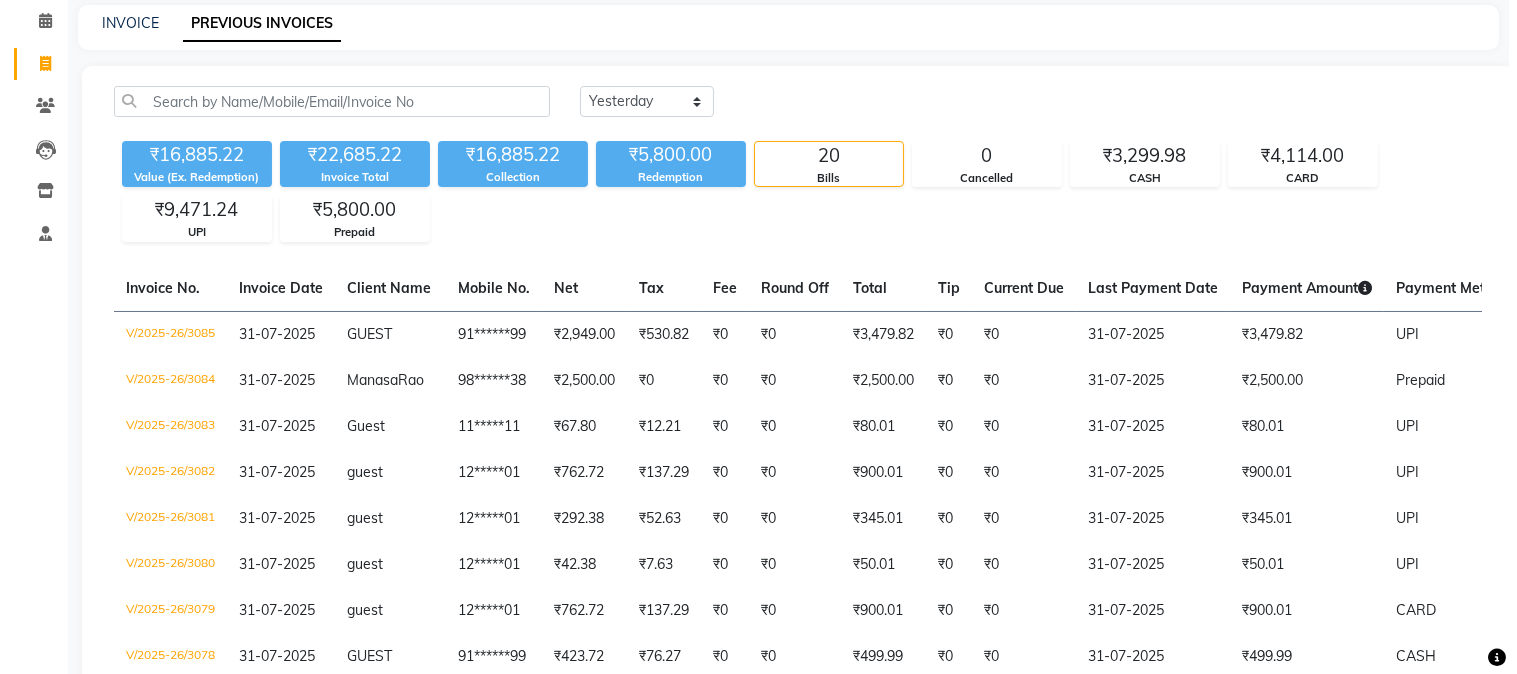 scroll, scrollTop: 0, scrollLeft: 0, axis: both 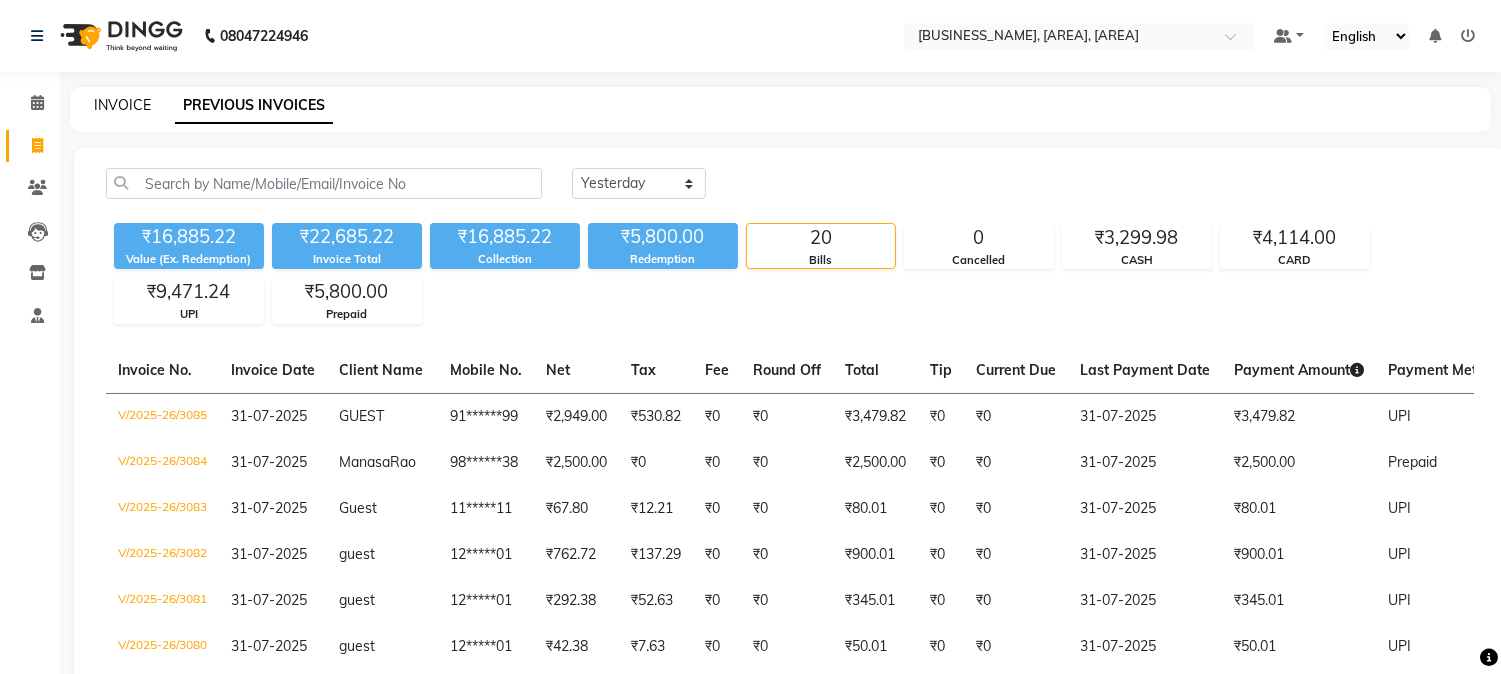 click on "INVOICE" 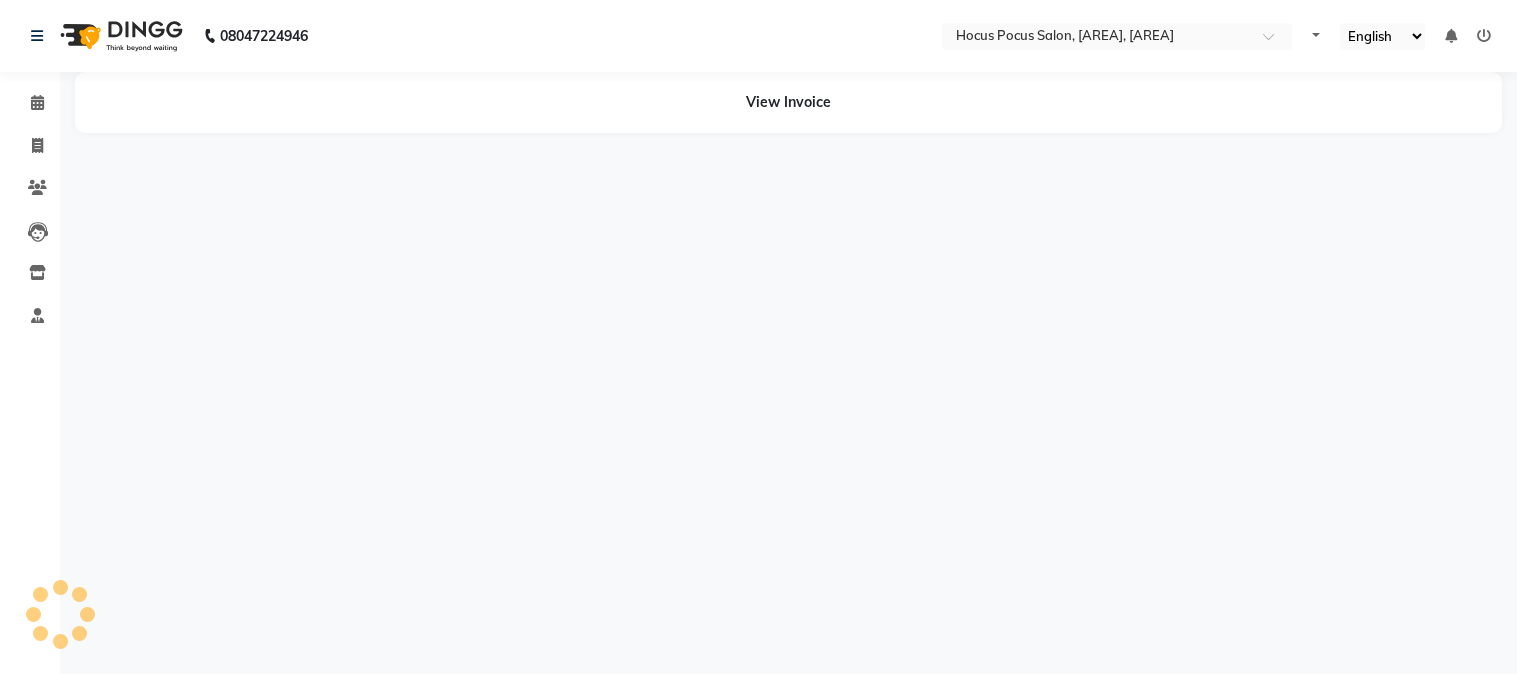 scroll, scrollTop: 0, scrollLeft: 0, axis: both 